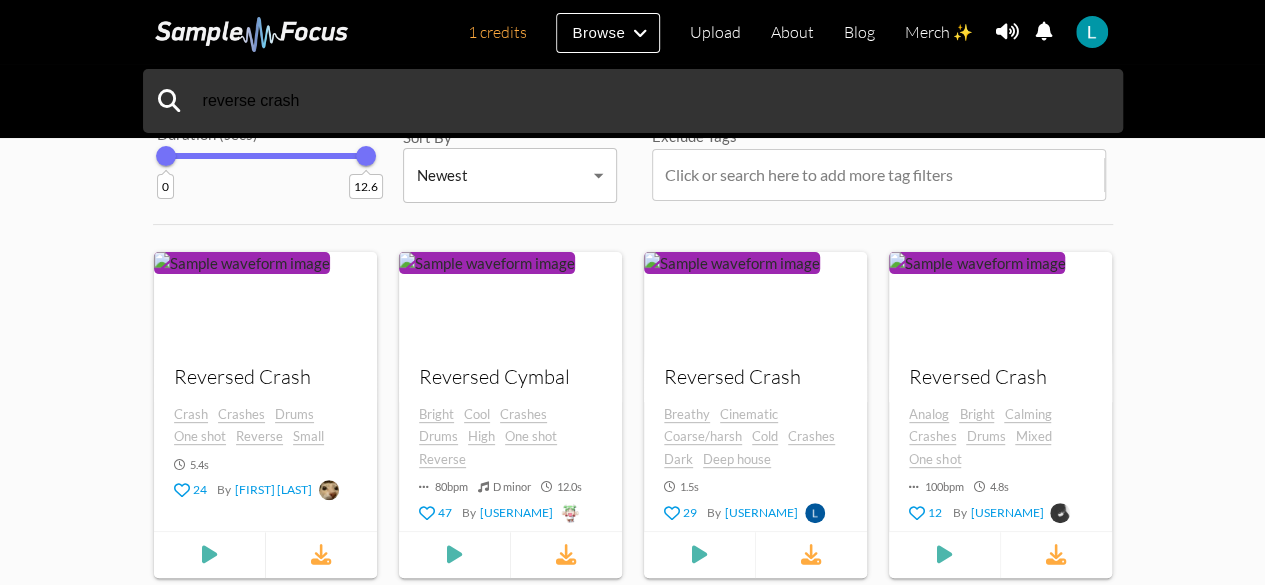 scroll, scrollTop: 192, scrollLeft: 0, axis: vertical 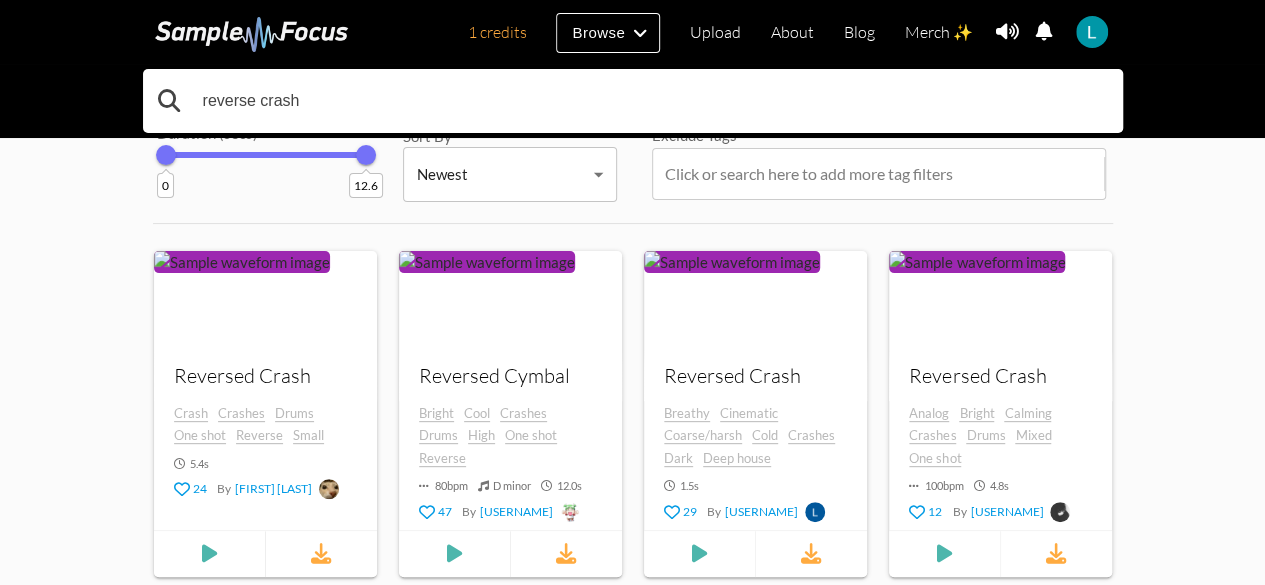 click on "reverse crash" at bounding box center (633, 101) 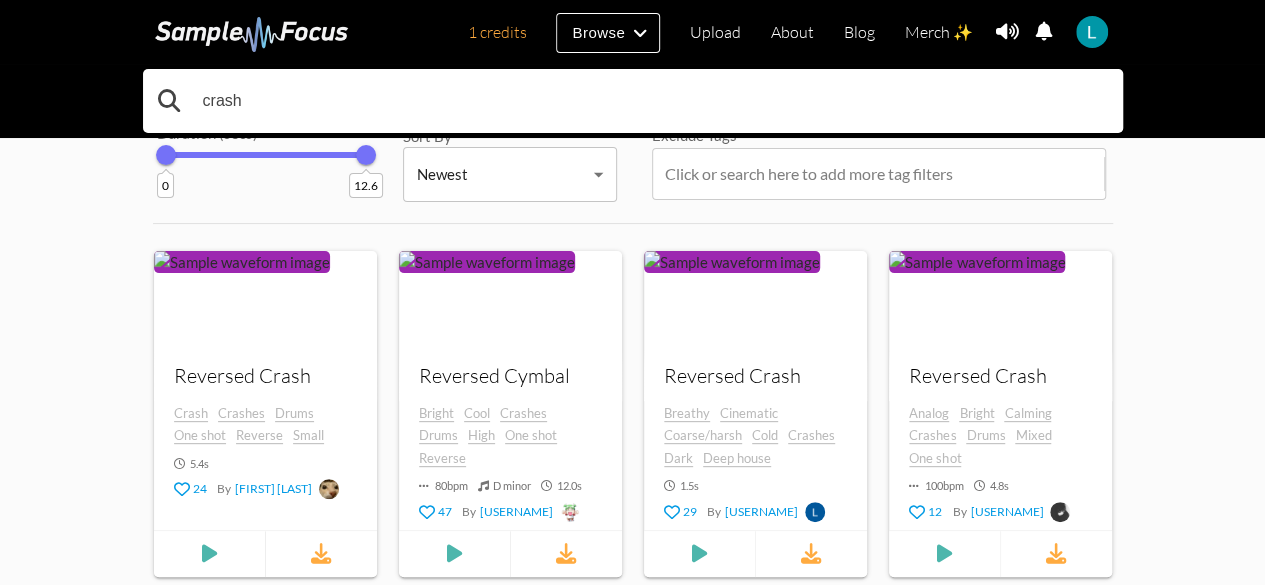 type on "crash" 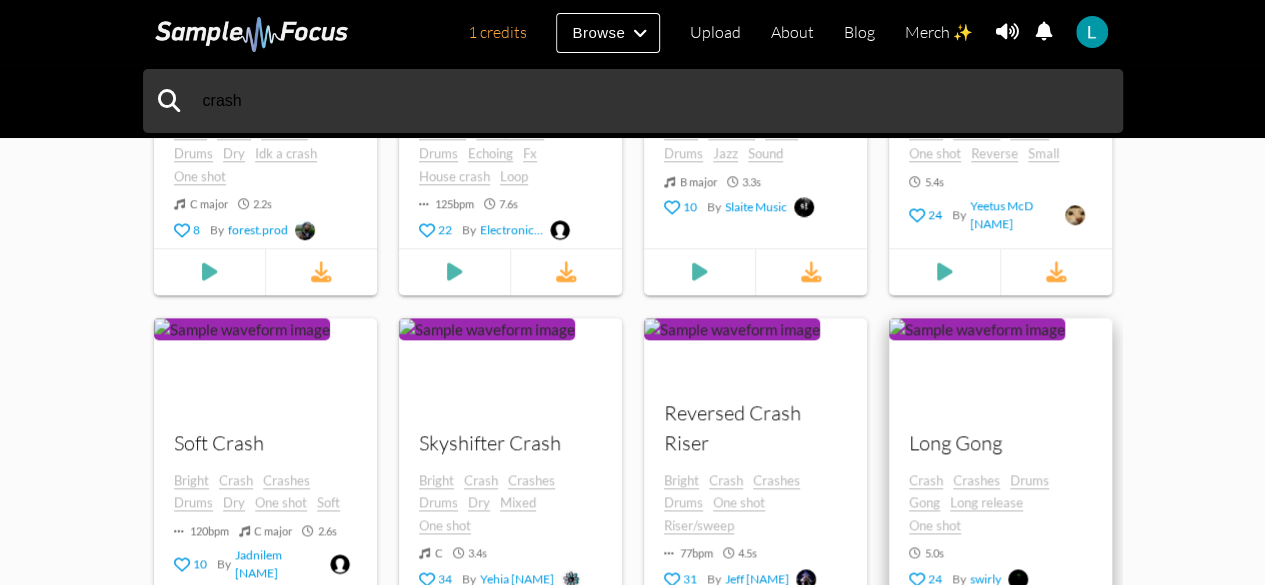 scroll, scrollTop: 972, scrollLeft: 0, axis: vertical 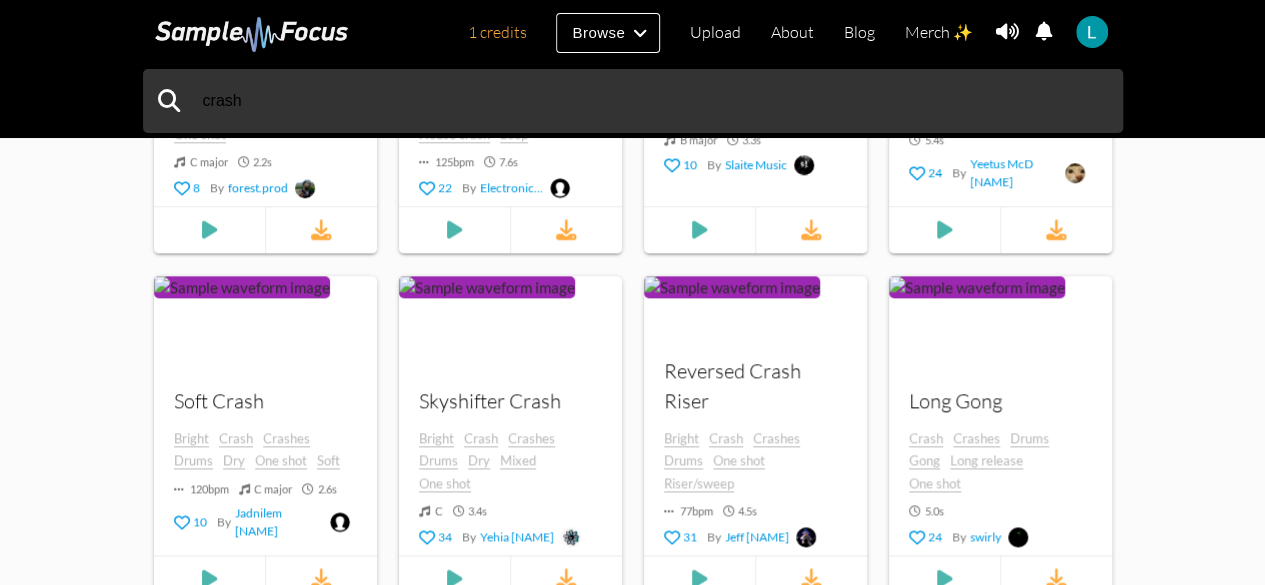 click at bounding box center [632, 292] 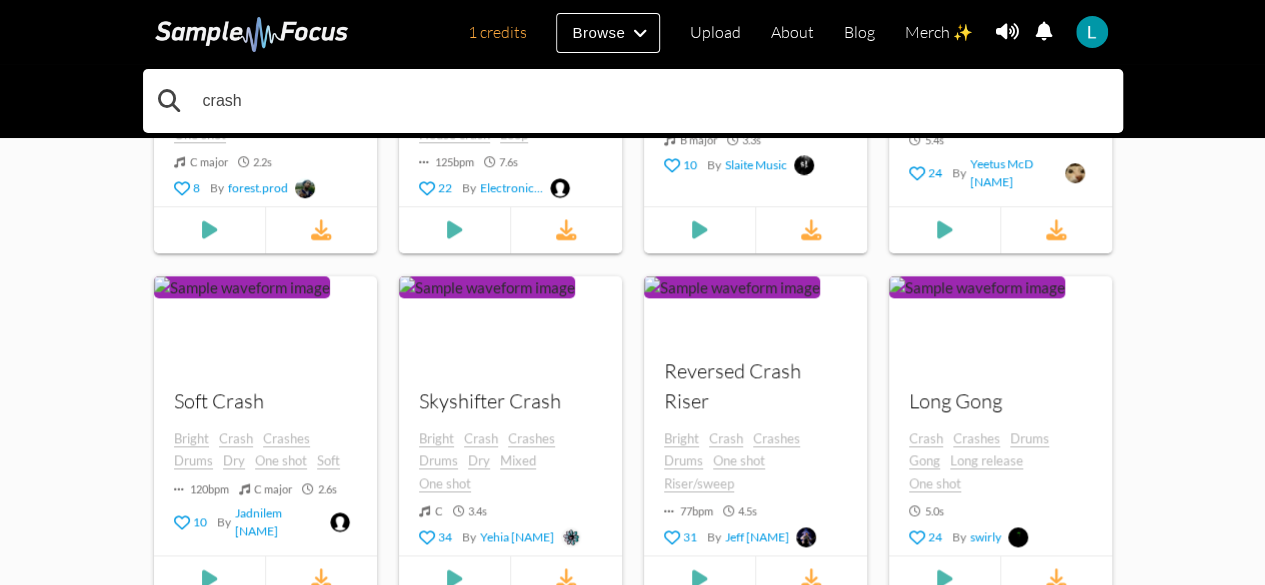 click on "crash" at bounding box center (633, 101) 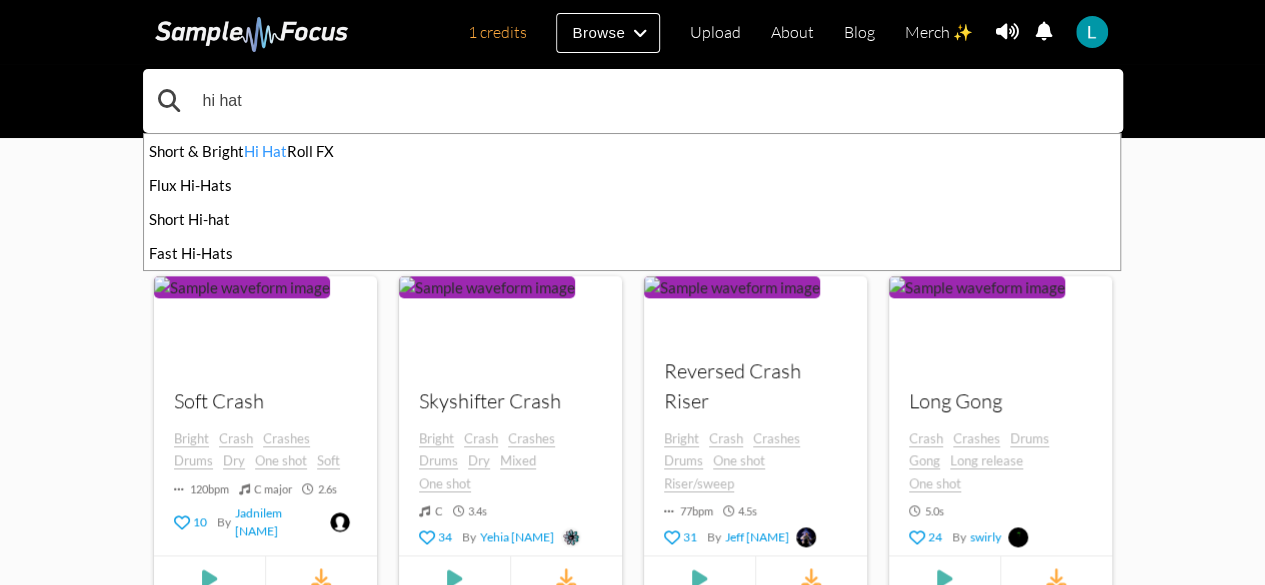 click on "hi hat" at bounding box center (633, 101) 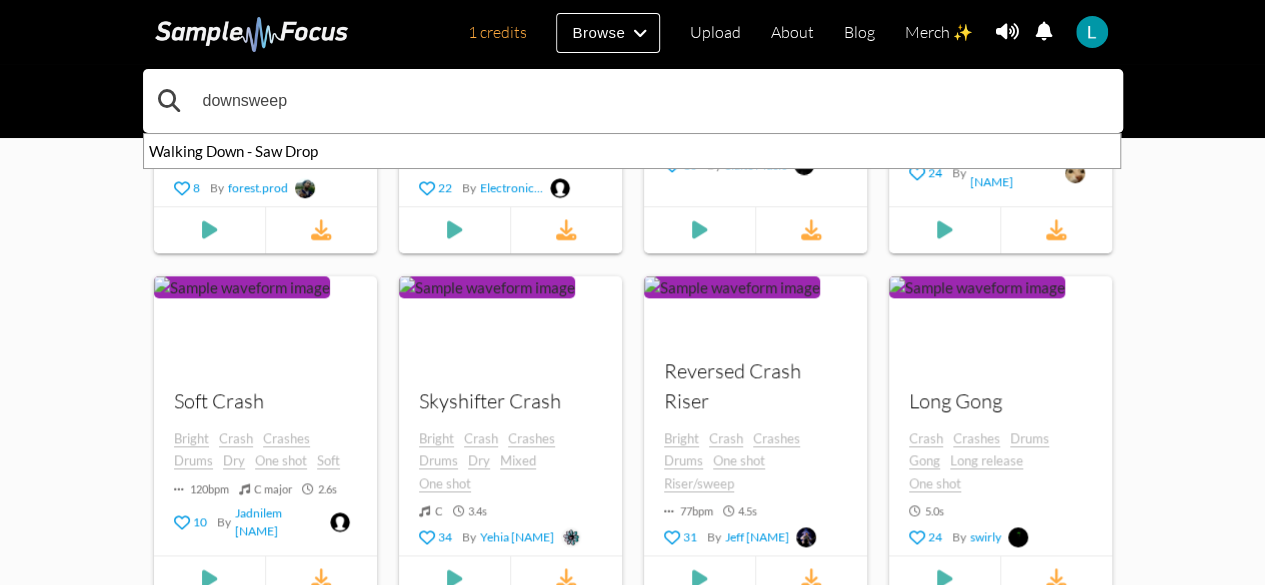 type on "downsweep" 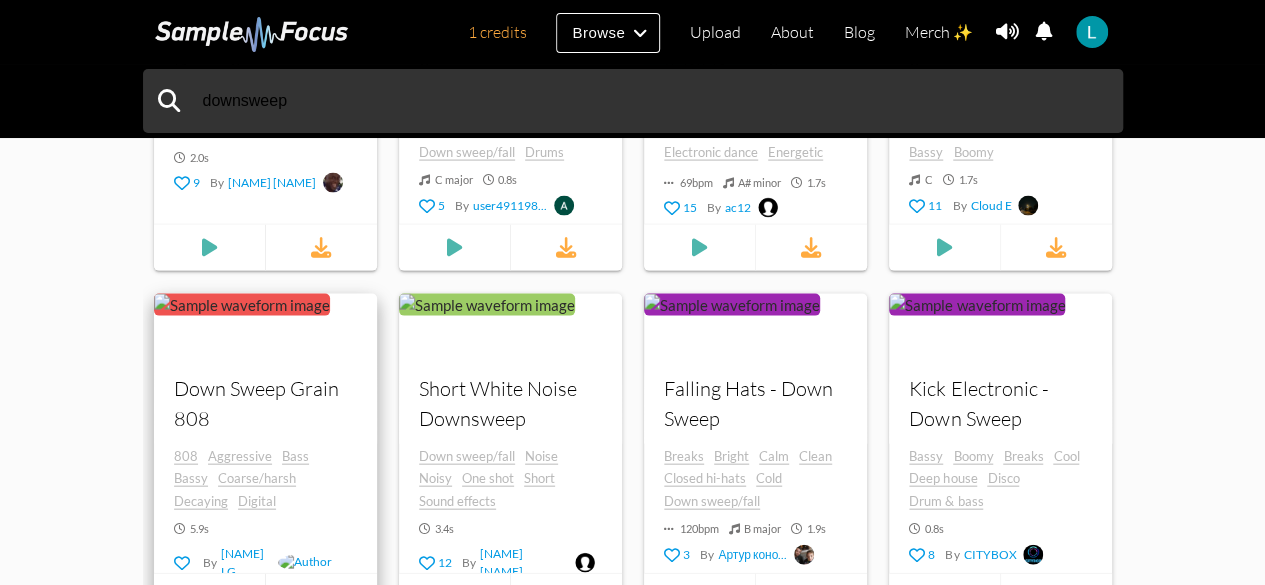 scroll, scrollTop: 2294, scrollLeft: 0, axis: vertical 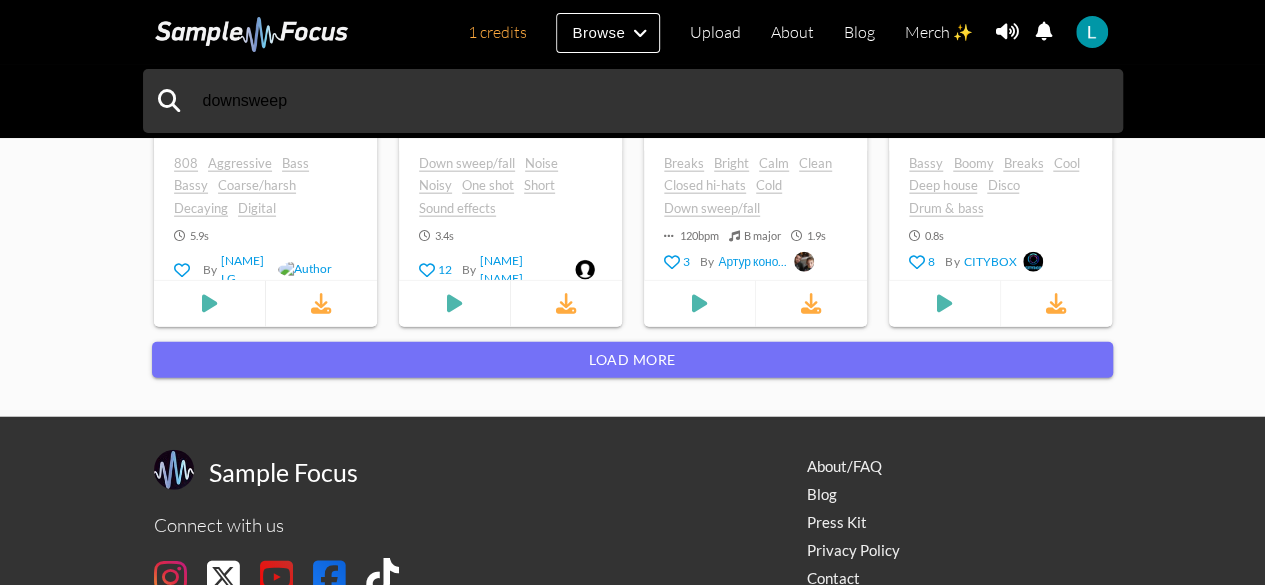 click on "Load more" at bounding box center [632, 372] 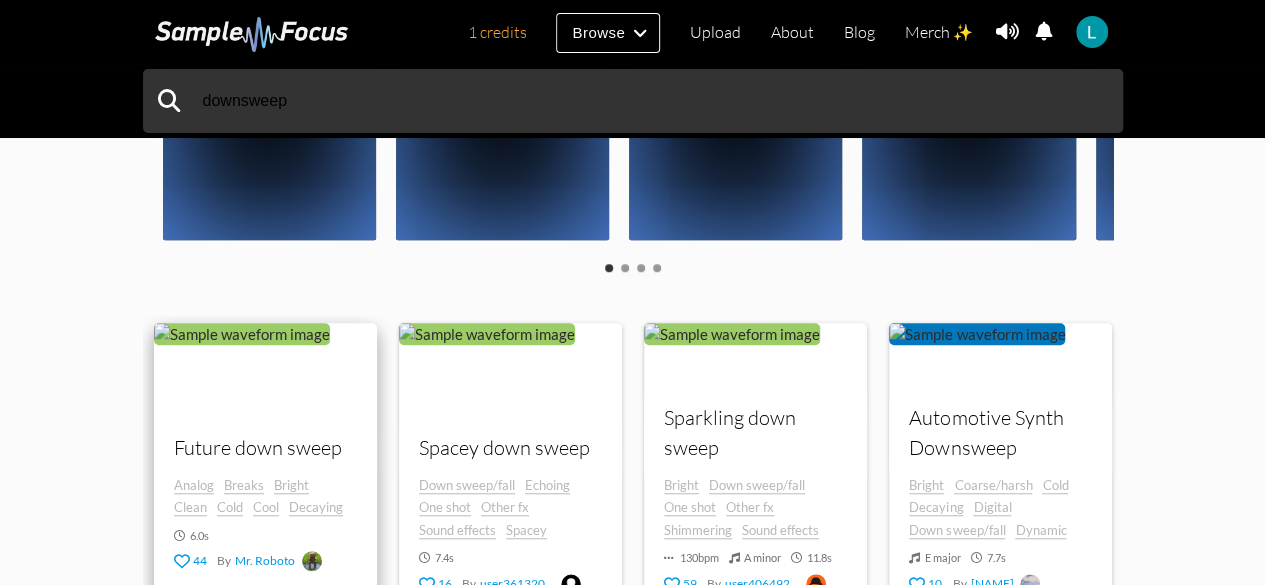 scroll, scrollTop: 632, scrollLeft: 0, axis: vertical 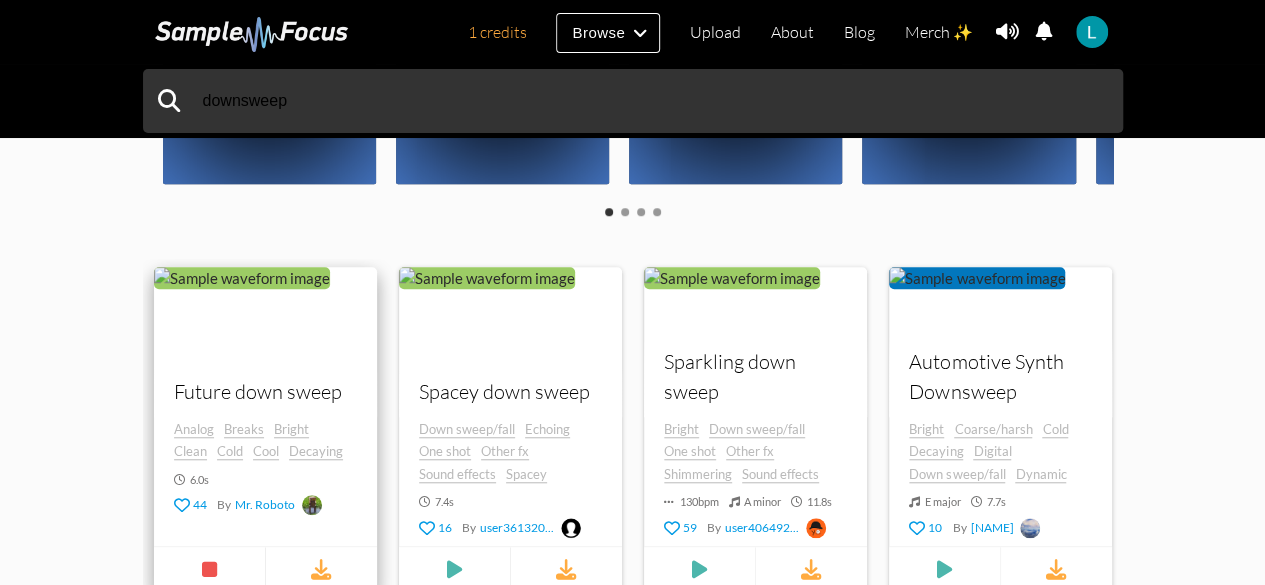 click at bounding box center (154, 342) 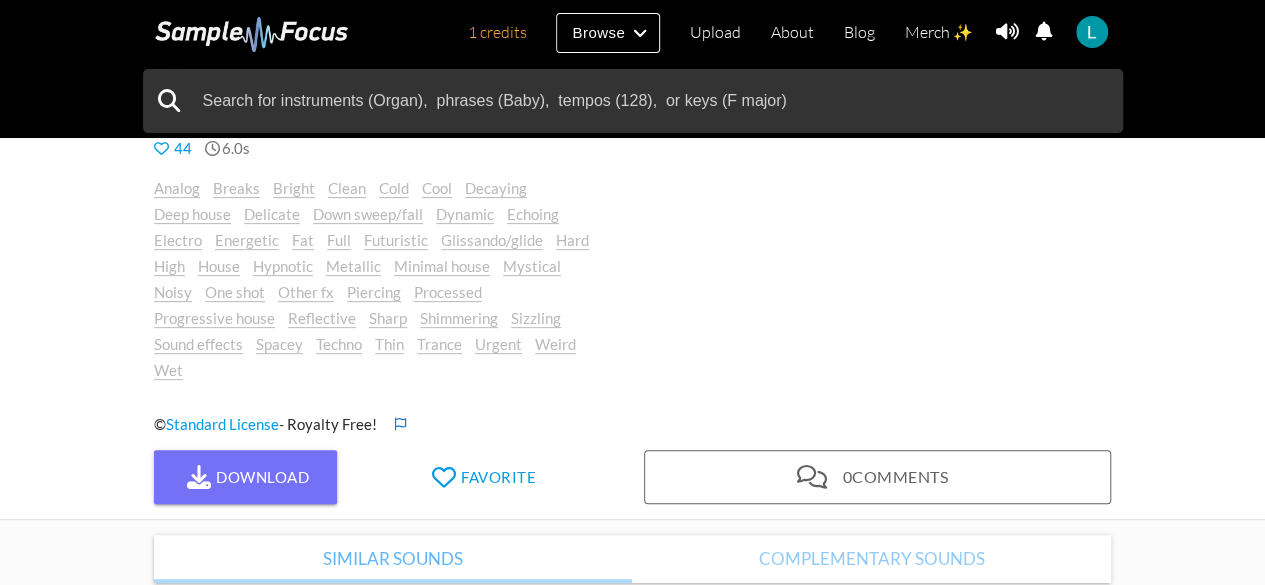 scroll, scrollTop: 250, scrollLeft: 0, axis: vertical 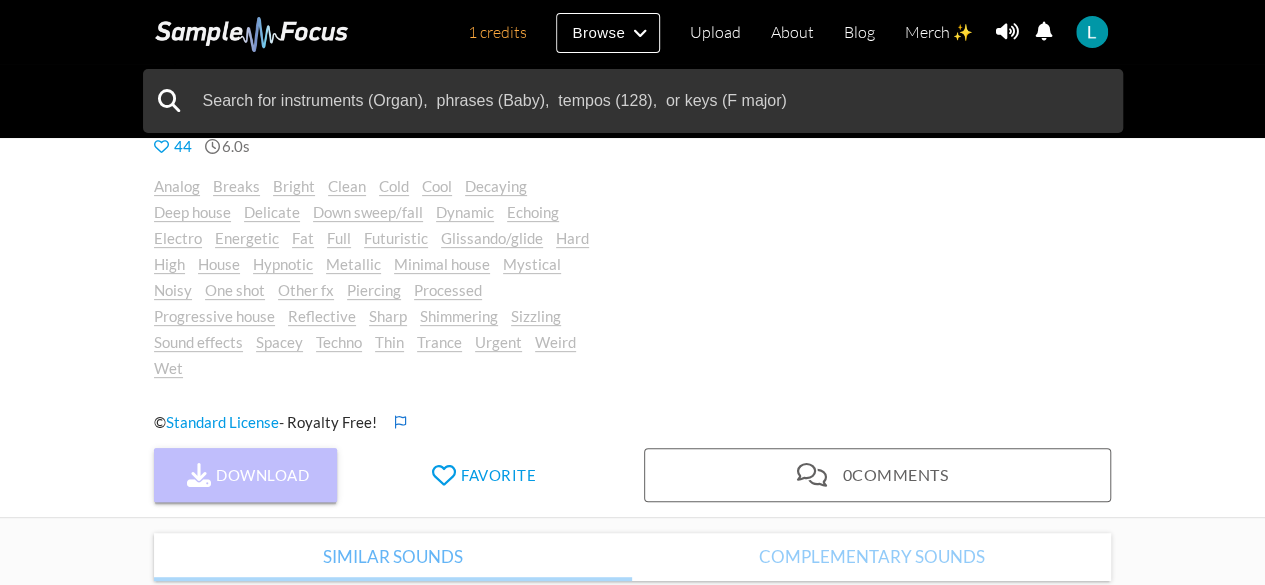 click on "Download" at bounding box center (246, 475) 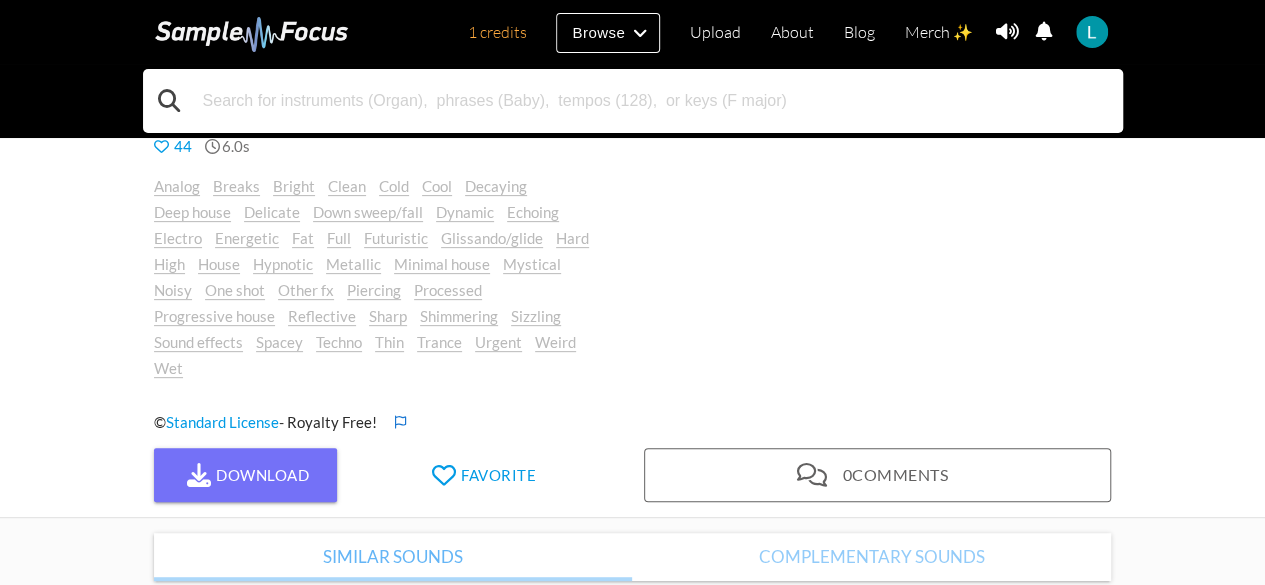 click at bounding box center (633, 101) 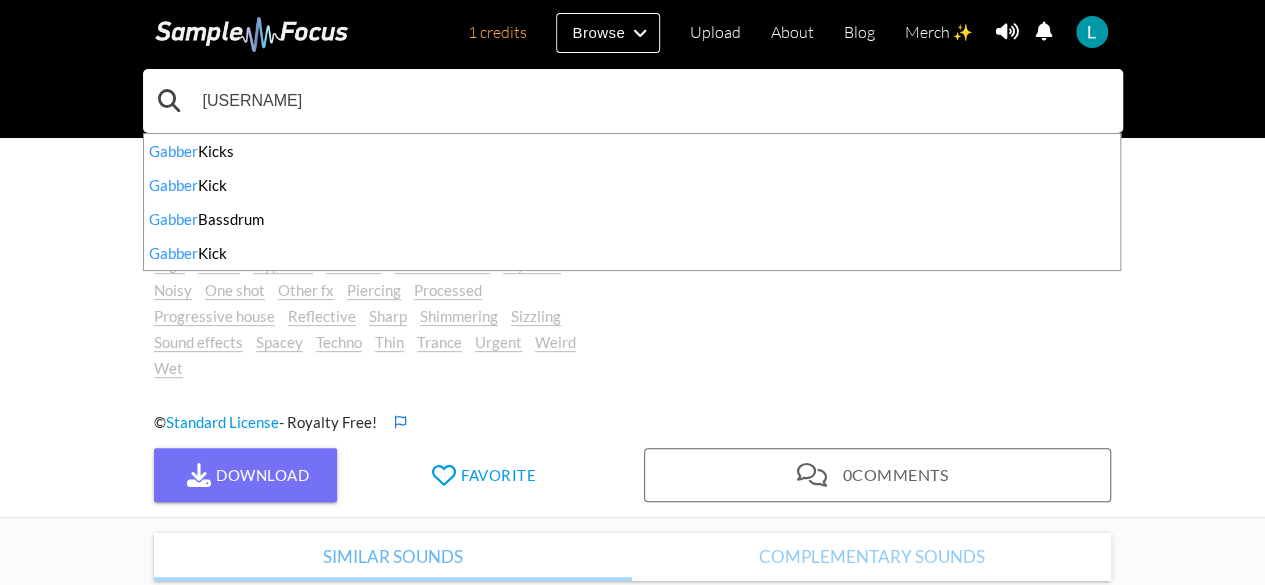 type on "gabber kick" 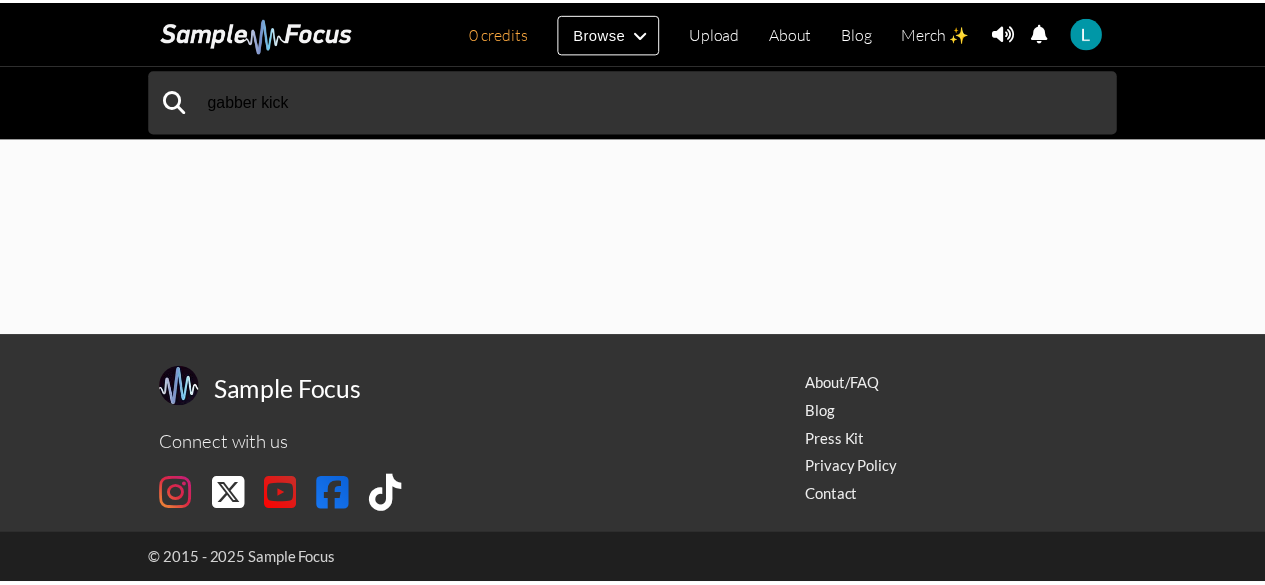 scroll, scrollTop: 0, scrollLeft: 0, axis: both 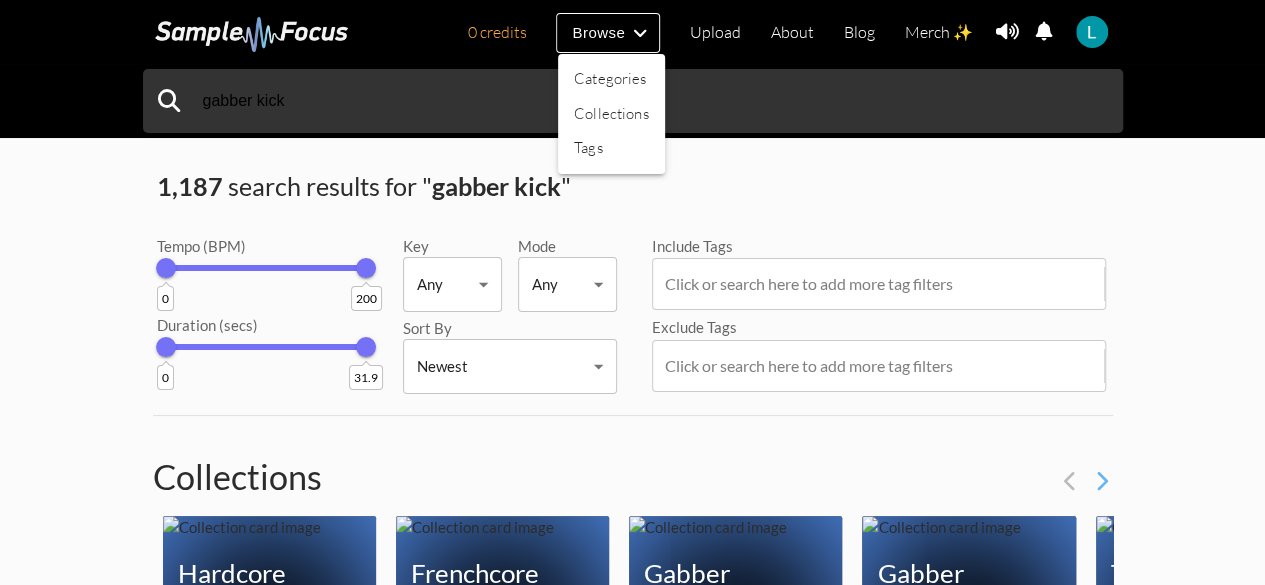 click at bounding box center [632, 292] 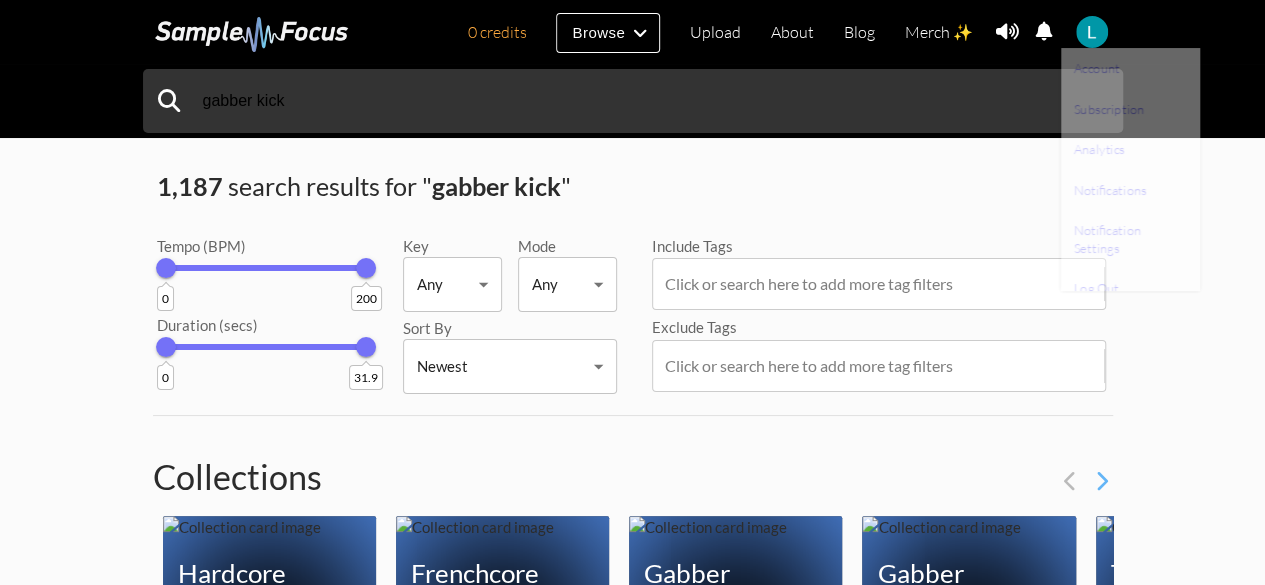 click at bounding box center [1092, 32] 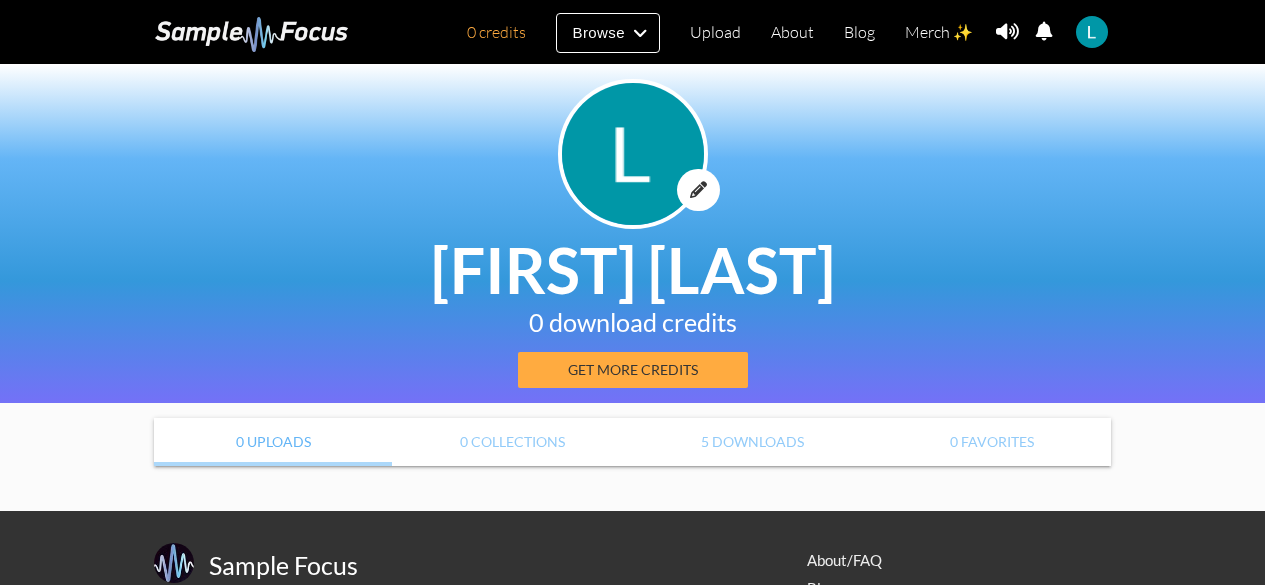 scroll, scrollTop: 0, scrollLeft: 0, axis: both 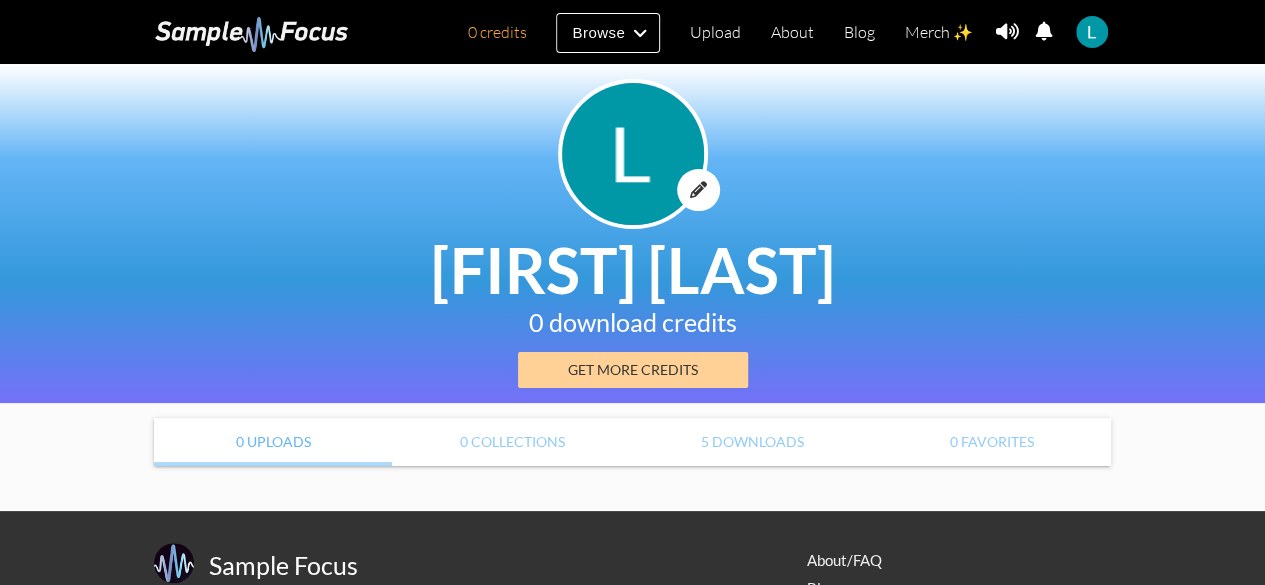 click on "Get more credits" at bounding box center [633, 370] 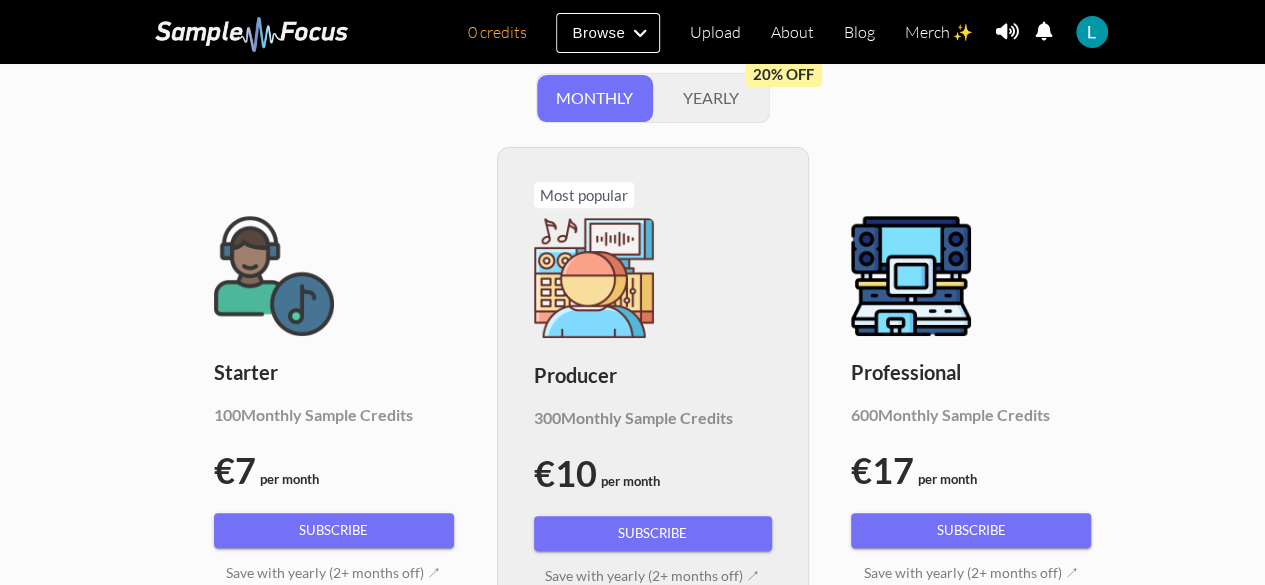 scroll, scrollTop: 0, scrollLeft: 0, axis: both 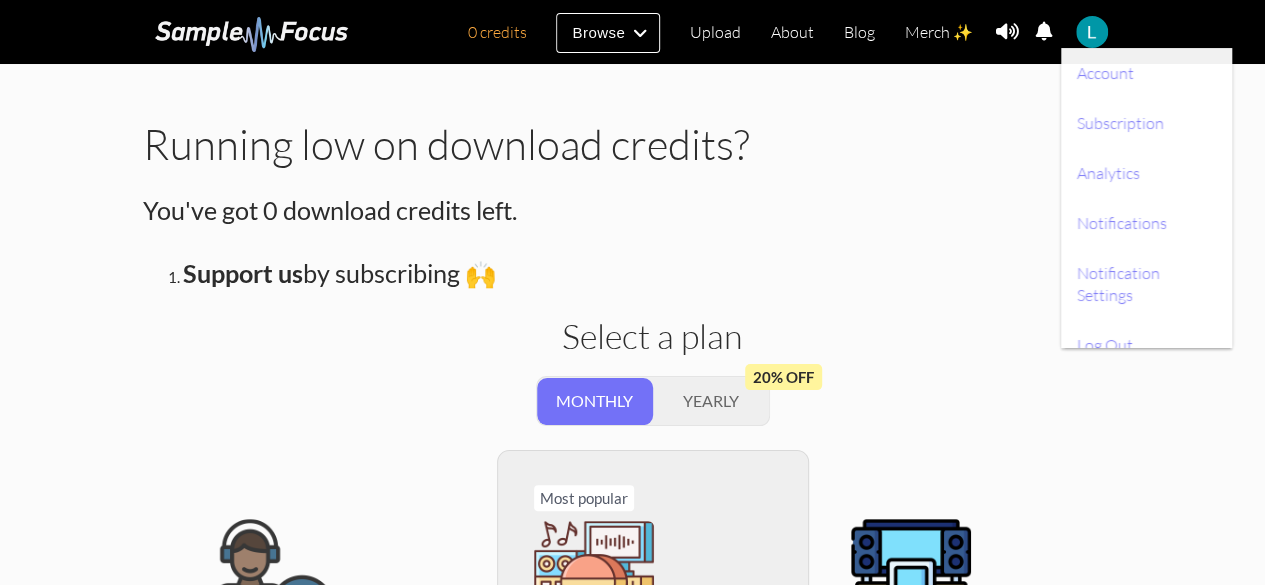 click at bounding box center [1092, 32] 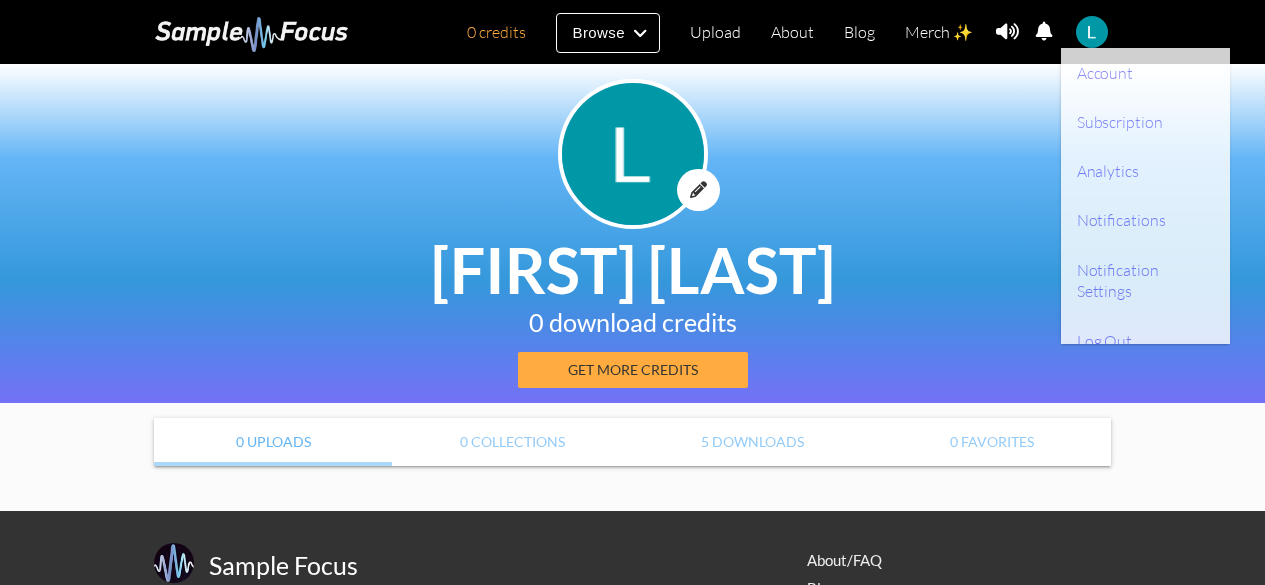 scroll, scrollTop: 0, scrollLeft: 0, axis: both 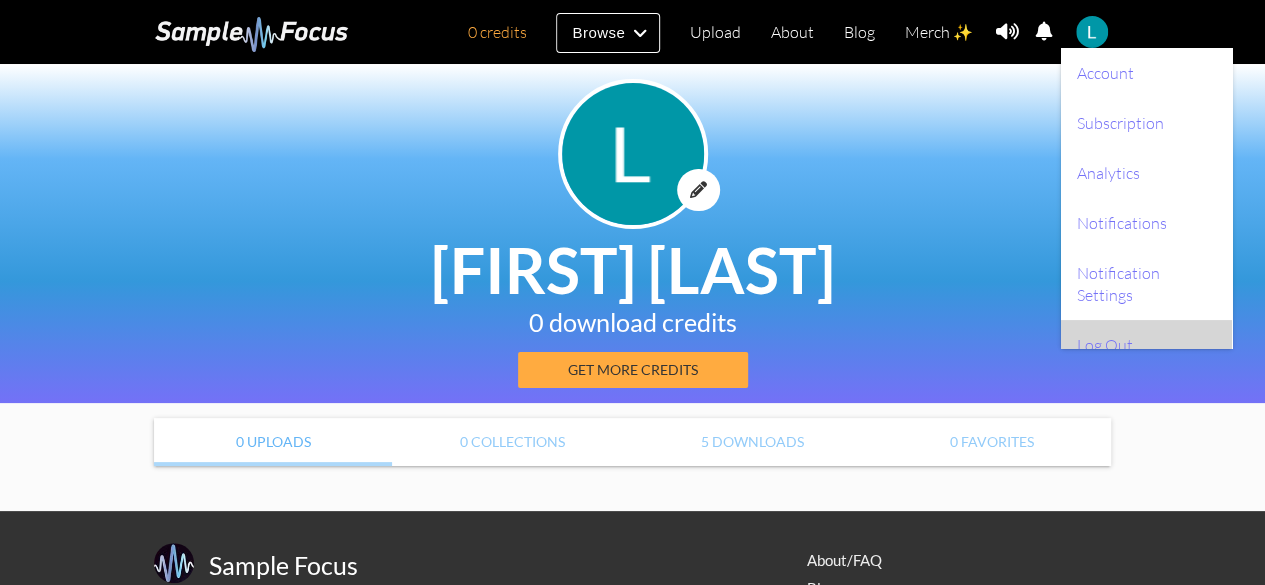 click on "Log Out" at bounding box center (1146, 345) 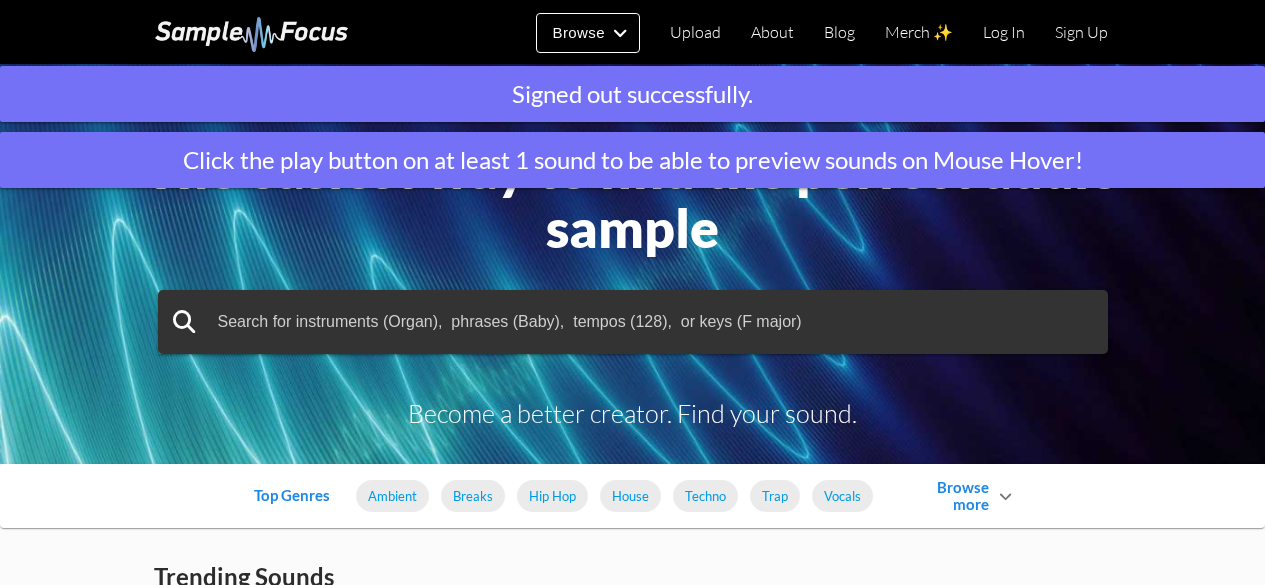 scroll, scrollTop: 0, scrollLeft: 0, axis: both 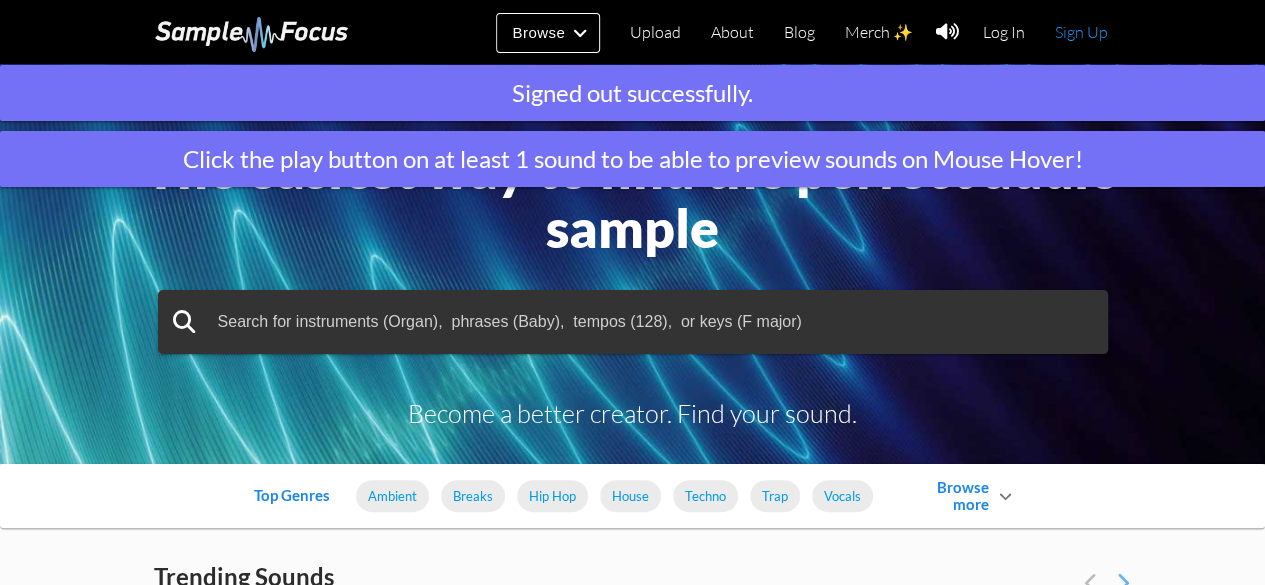 click on "Sign Up" at bounding box center [1081, 32] 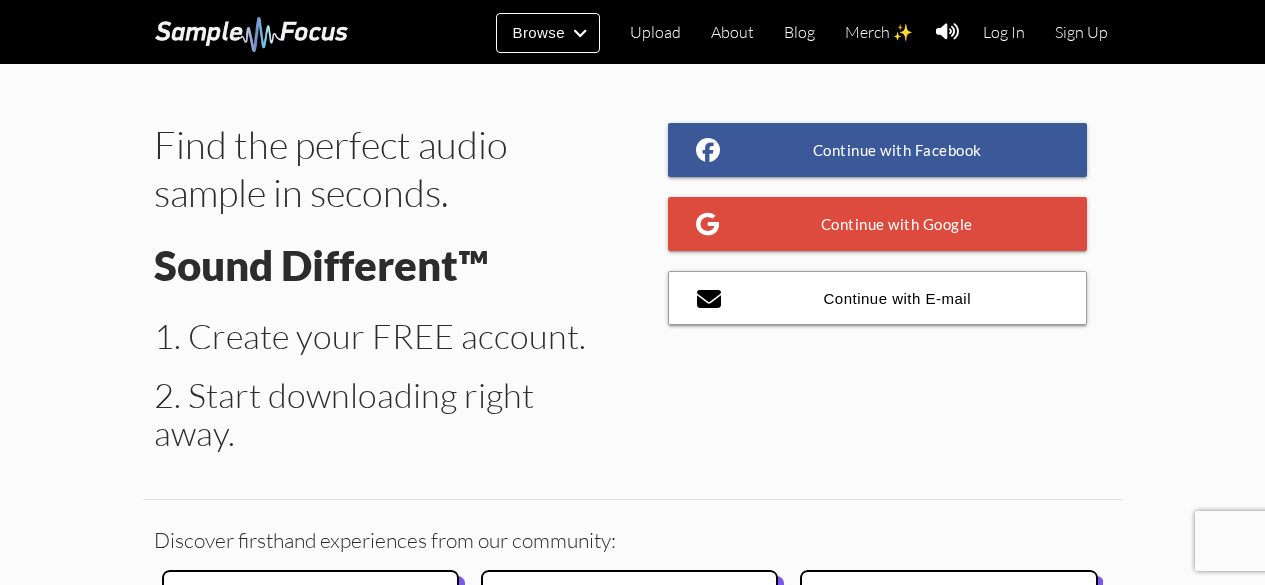 scroll, scrollTop: 0, scrollLeft: 0, axis: both 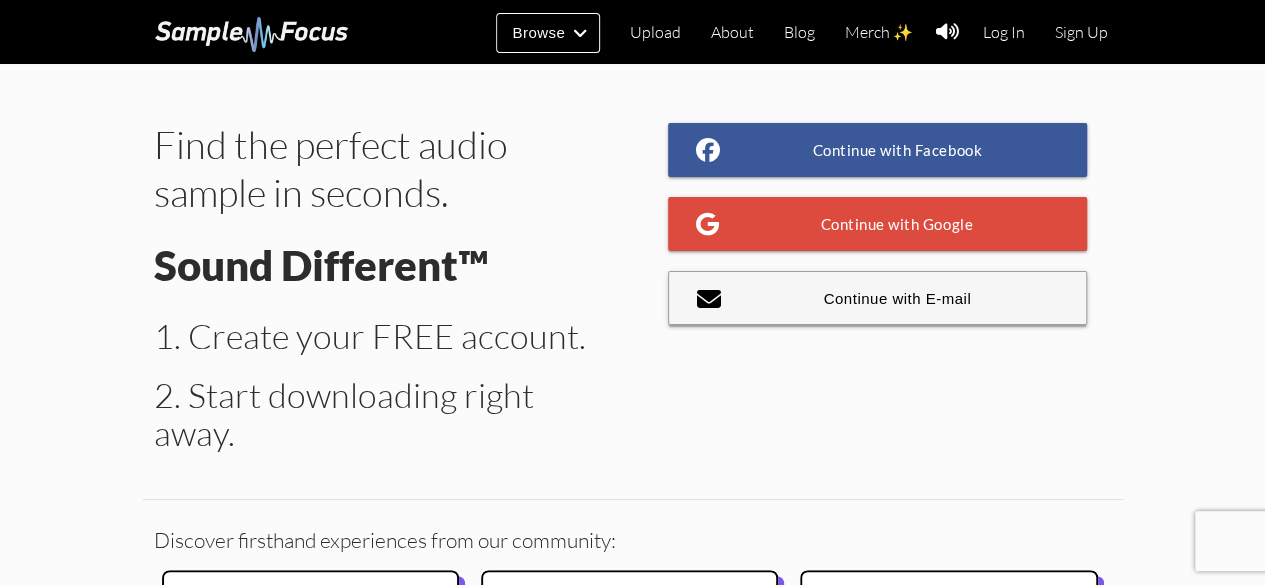 click on "Continue with E-mail" at bounding box center (878, 298) 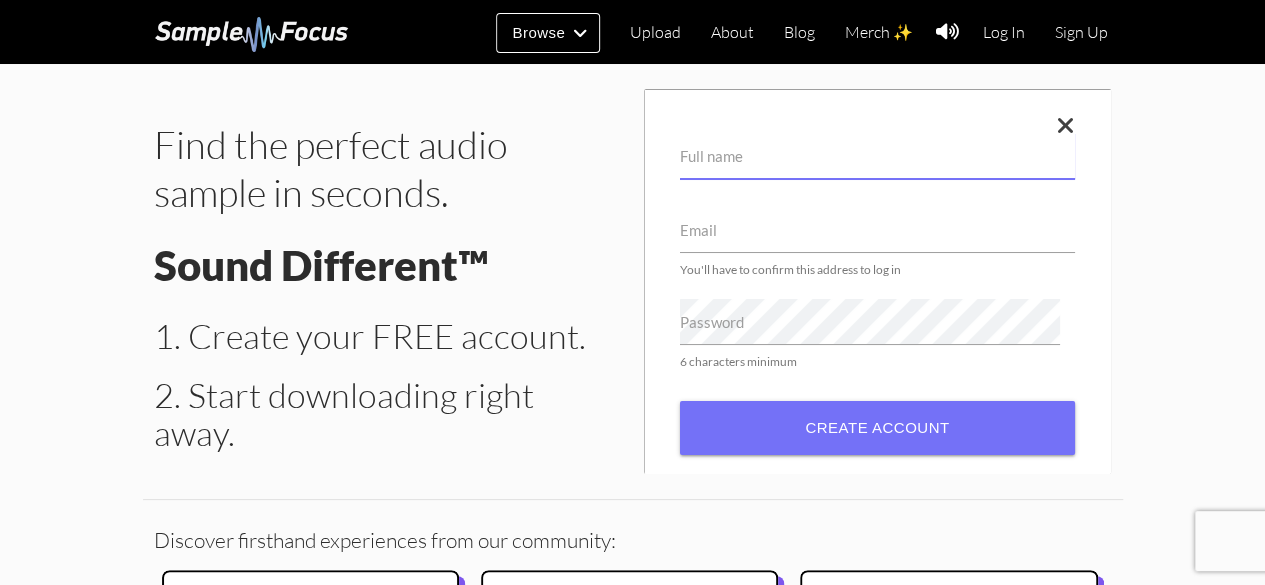 click on "Full name" at bounding box center (877, 156) 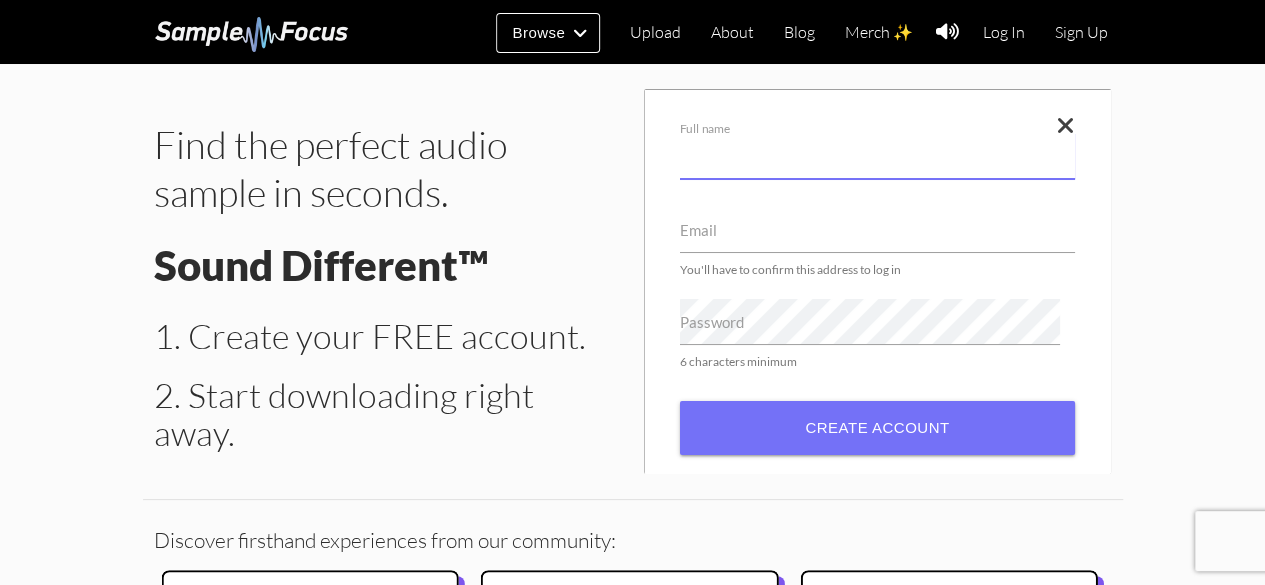 type on "[NAME]" 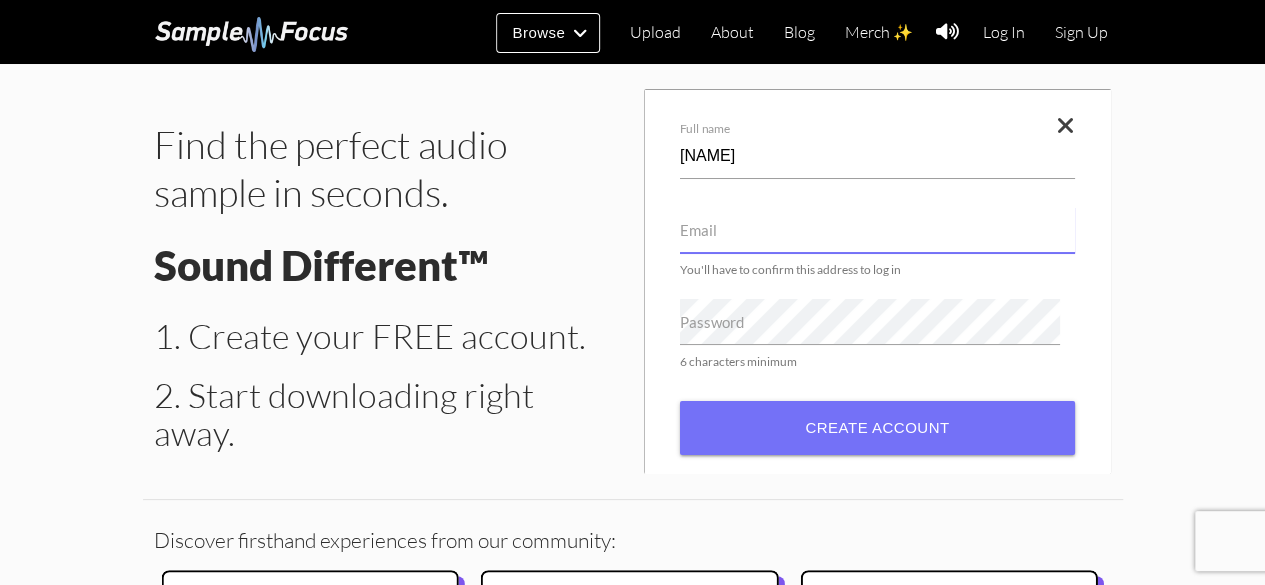 click on "Email" at bounding box center (877, 230) 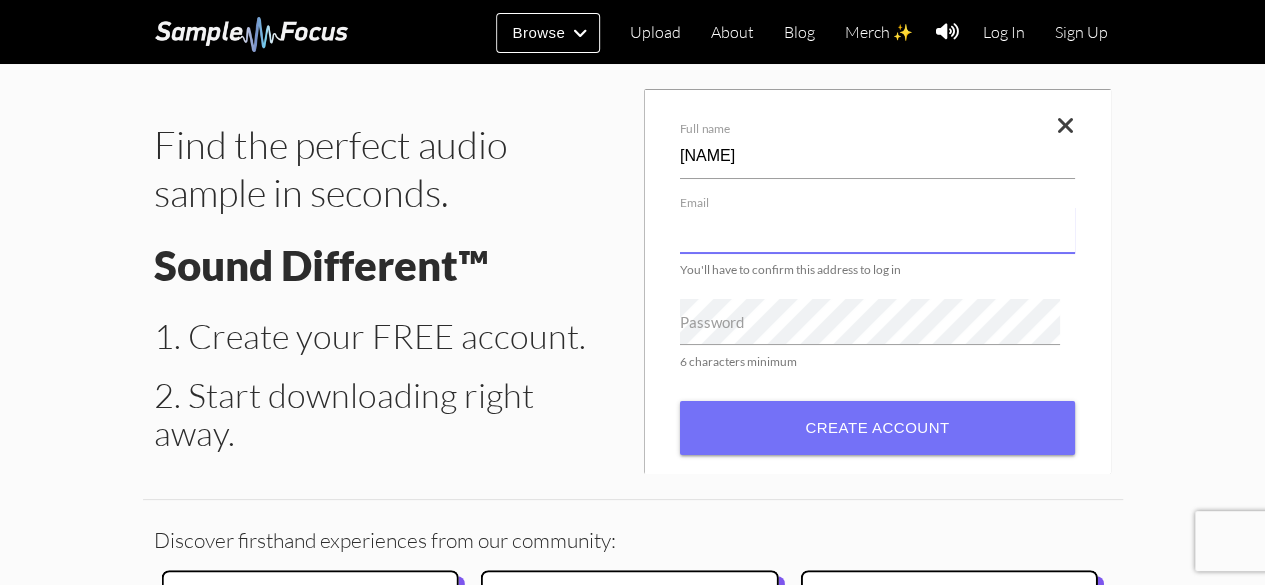 paste on "rowaxe6773@fenexy.com" 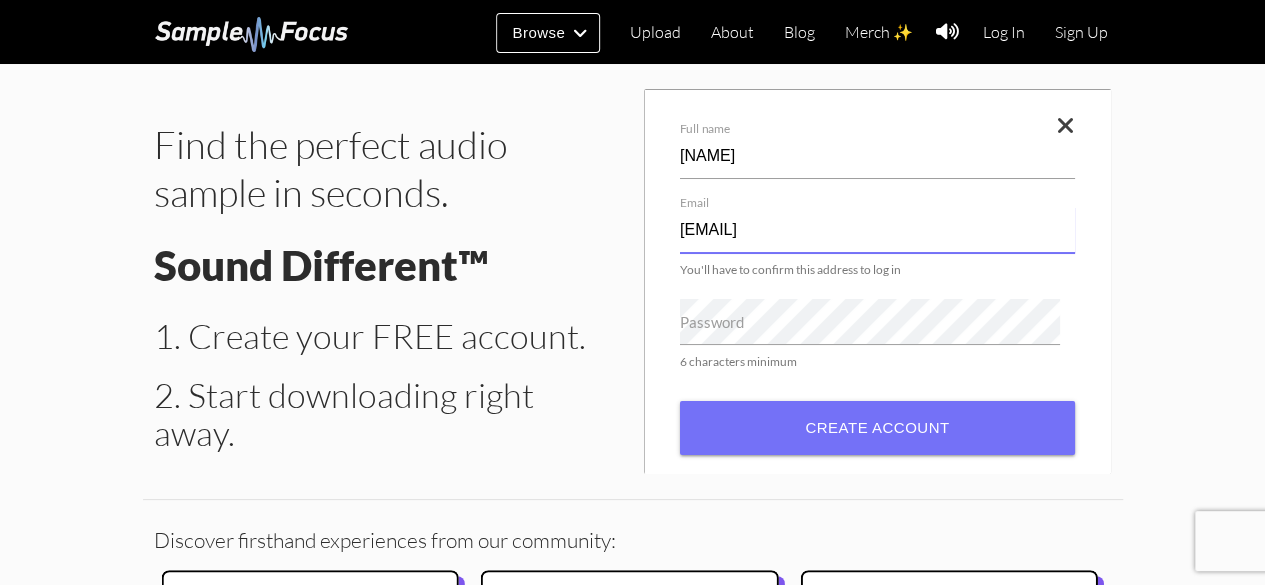 type on "rowaxe6773@fenexy.com" 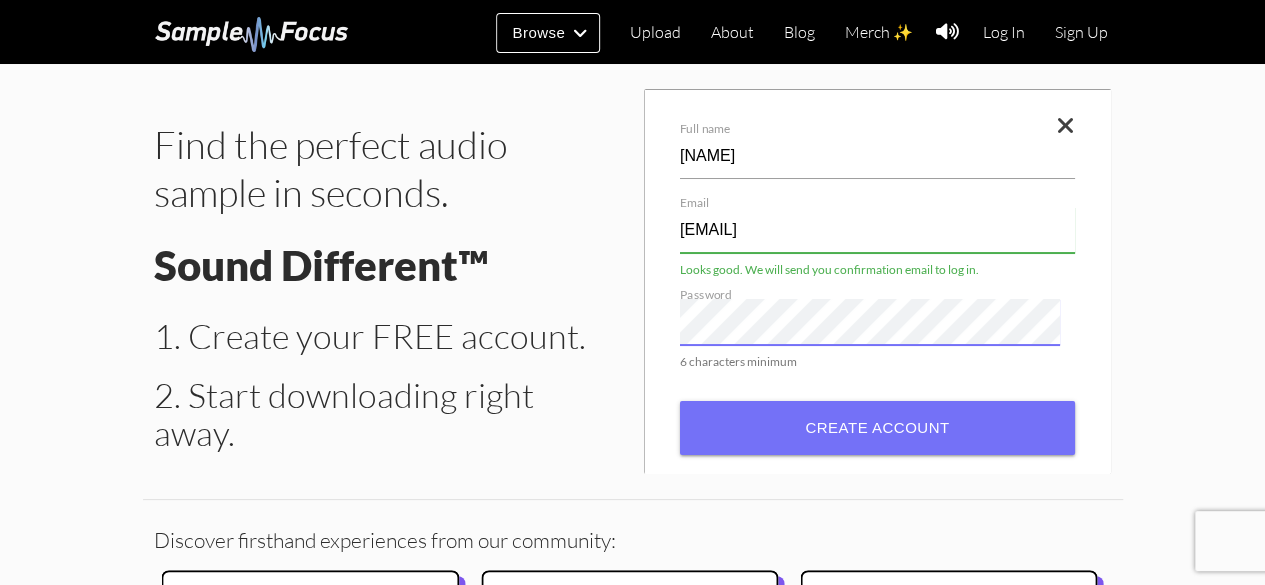 click on "Create account" at bounding box center [877, 428] 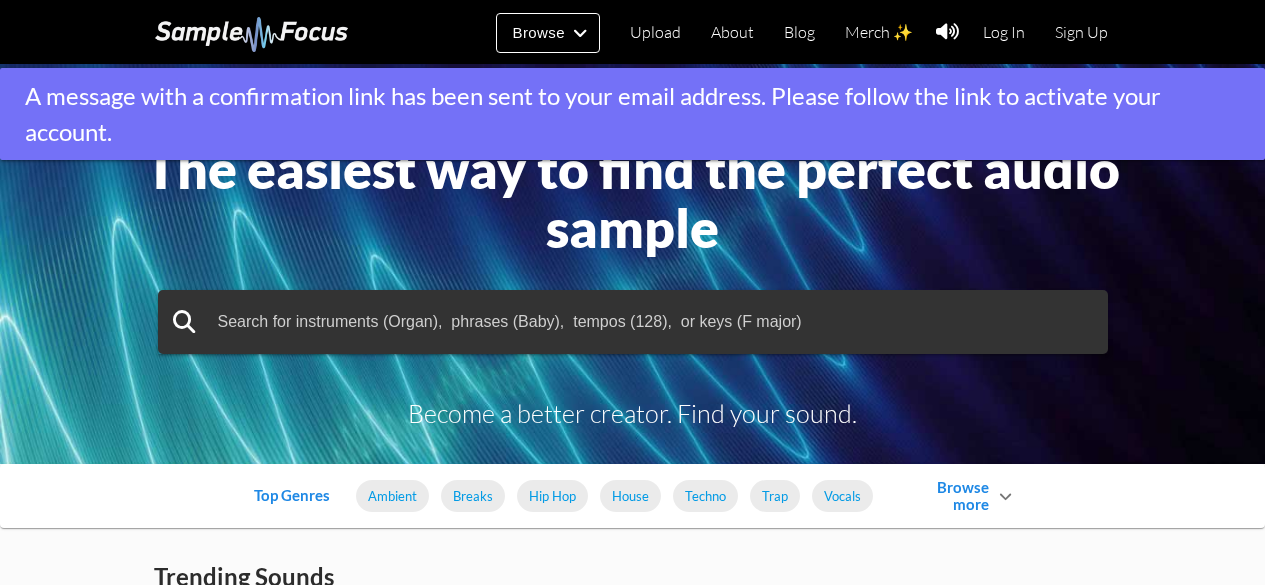 scroll, scrollTop: 0, scrollLeft: 0, axis: both 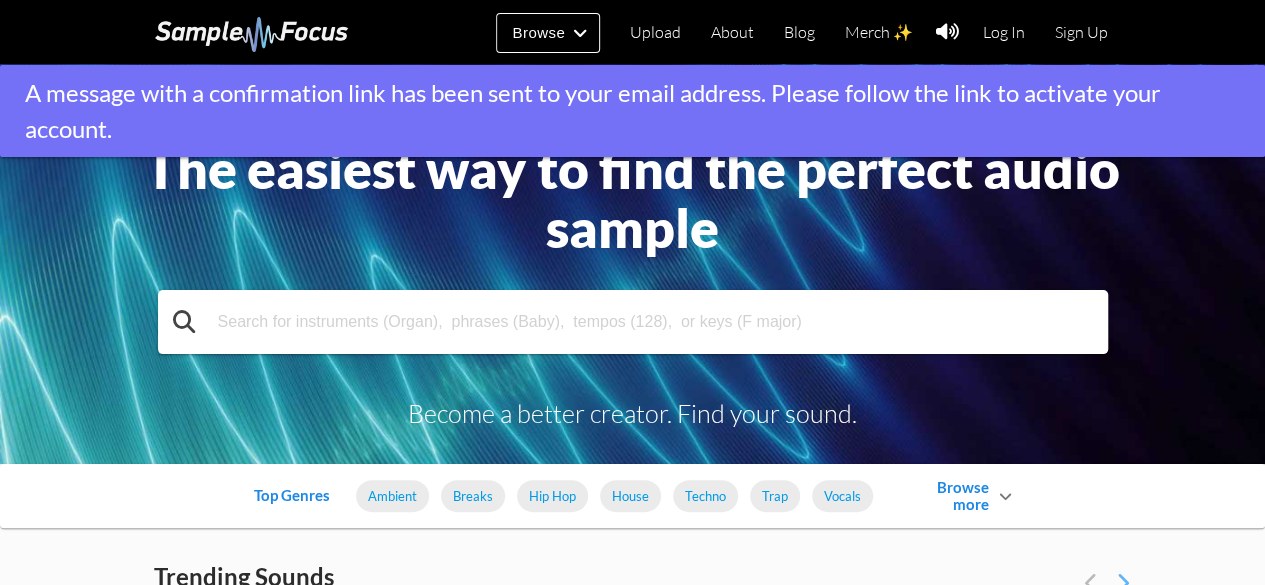 click at bounding box center [633, 322] 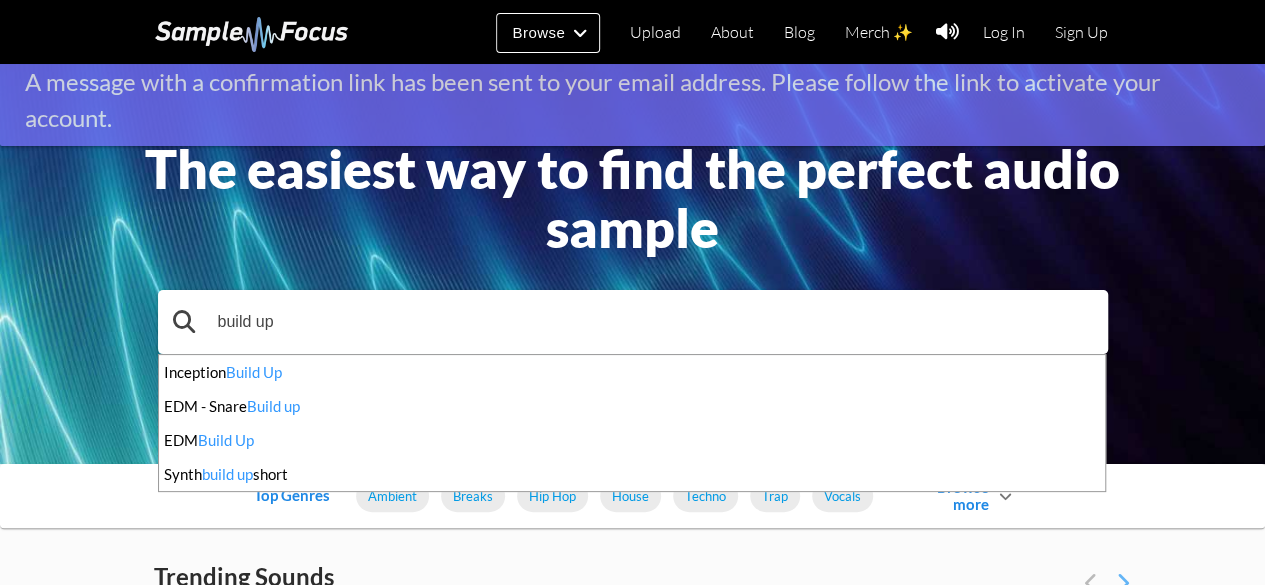 type on "build up" 